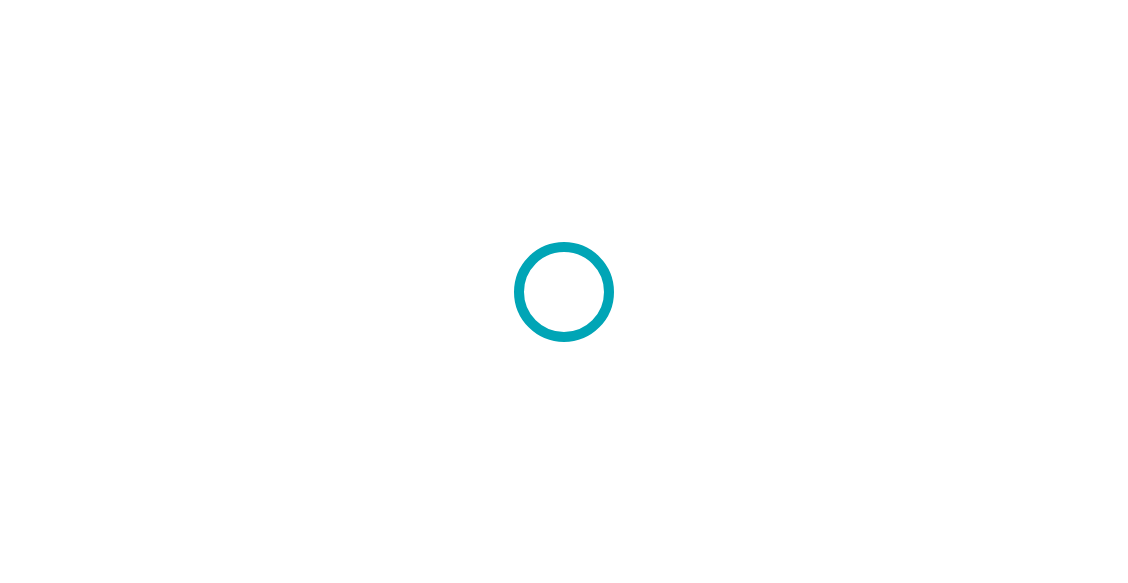 scroll, scrollTop: 0, scrollLeft: 0, axis: both 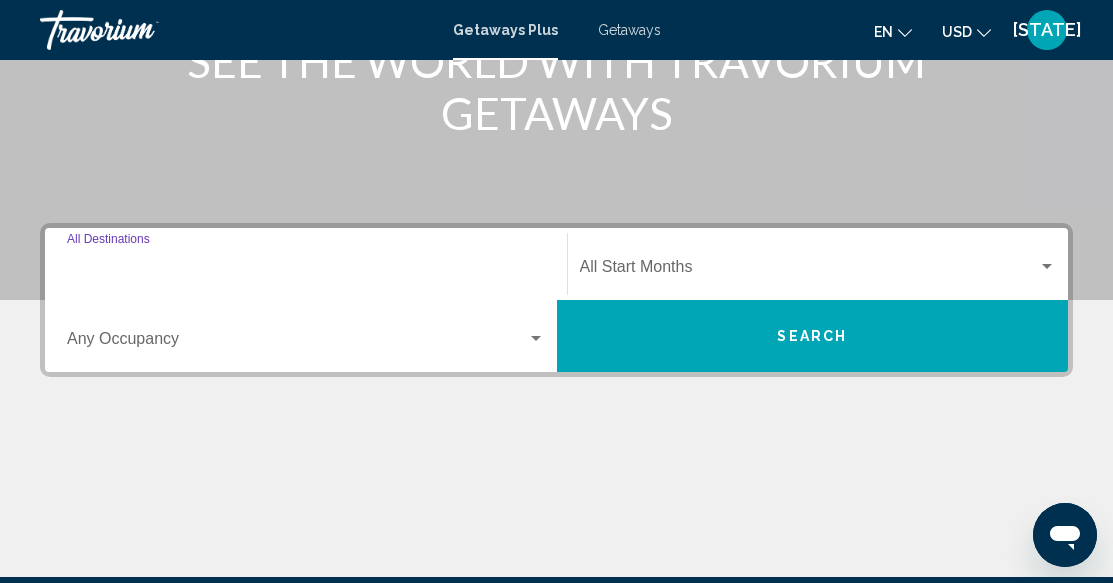 click on "Destination All Destinations" at bounding box center (306, 271) 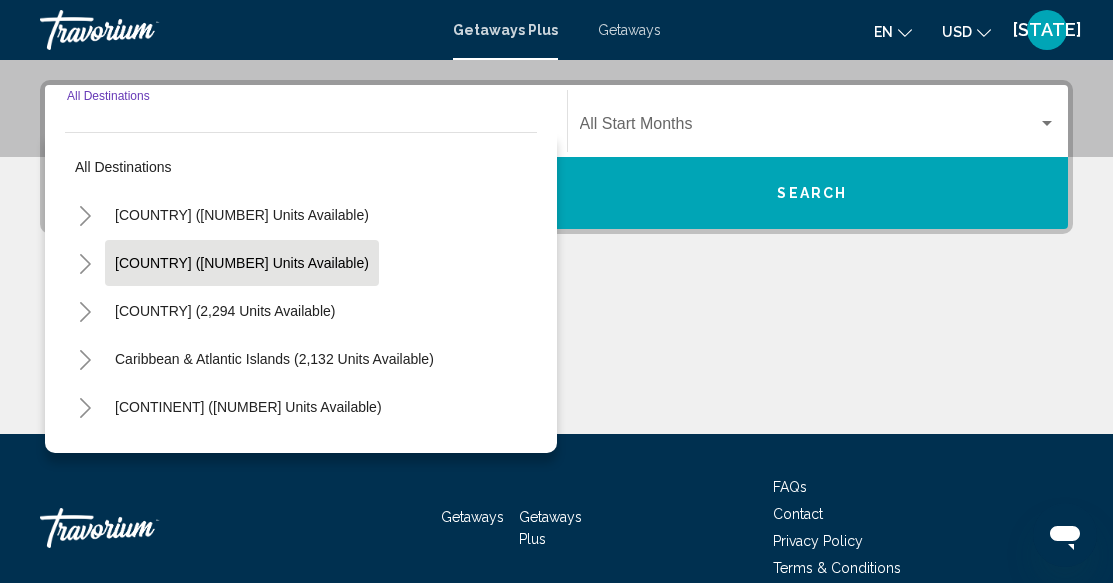 scroll, scrollTop: 458, scrollLeft: 0, axis: vertical 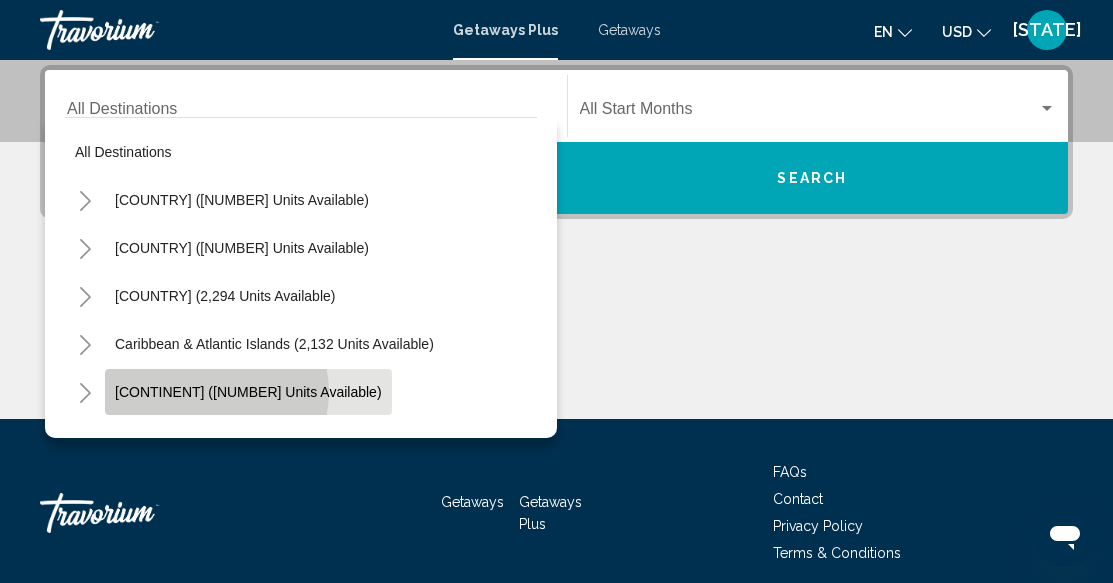 click on "[CONTINENT] ([NUMBER] units available)" at bounding box center [248, 392] 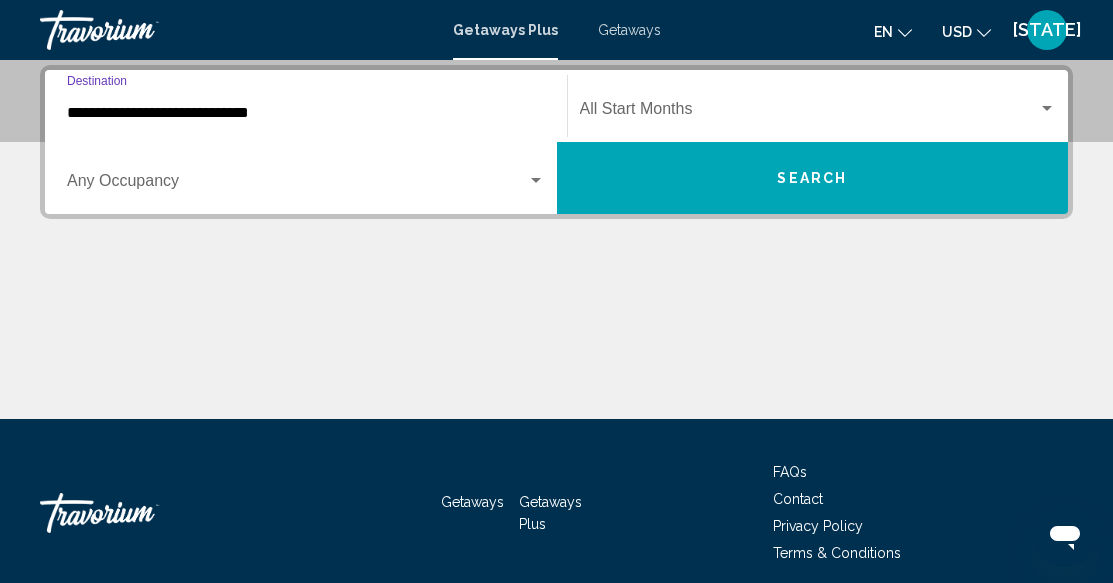 click on "**********" at bounding box center [306, 113] 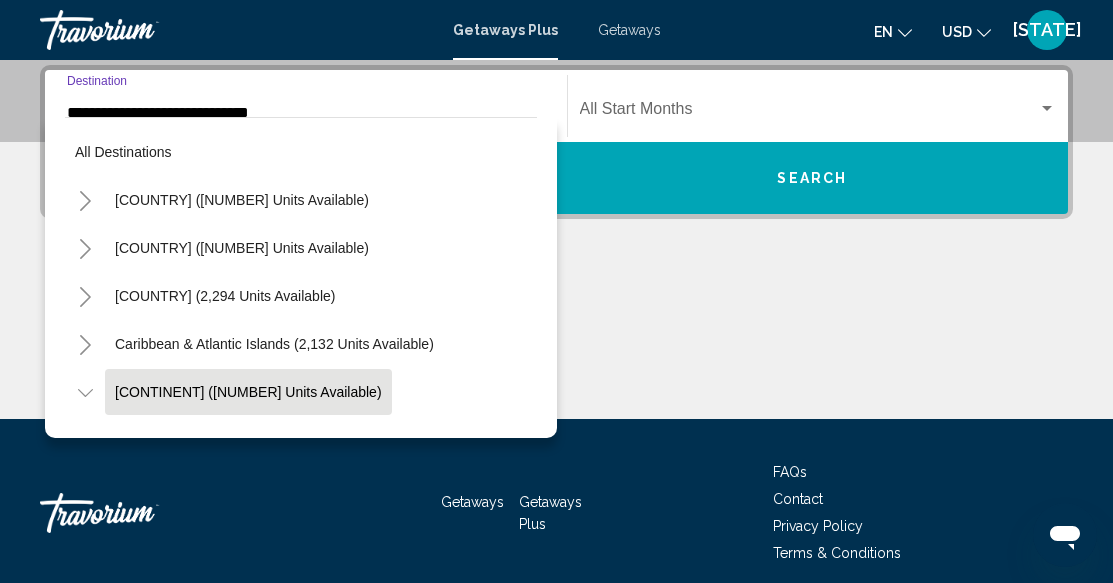 scroll, scrollTop: 439, scrollLeft: 0, axis: vertical 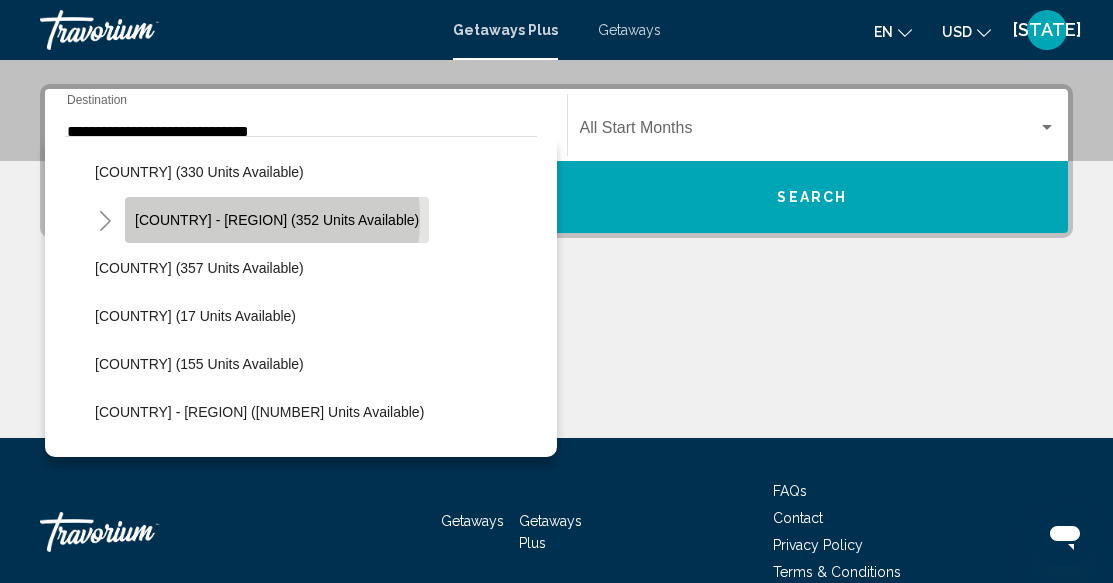 click on "Spain - Canary Islands (352 units available)" at bounding box center (277, 220) 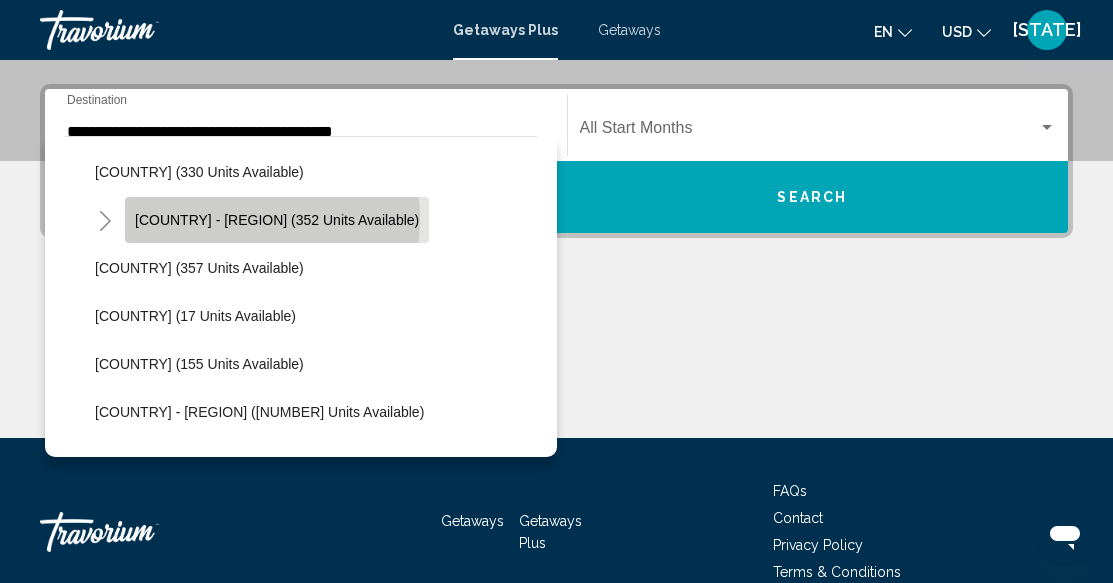scroll, scrollTop: 458, scrollLeft: 0, axis: vertical 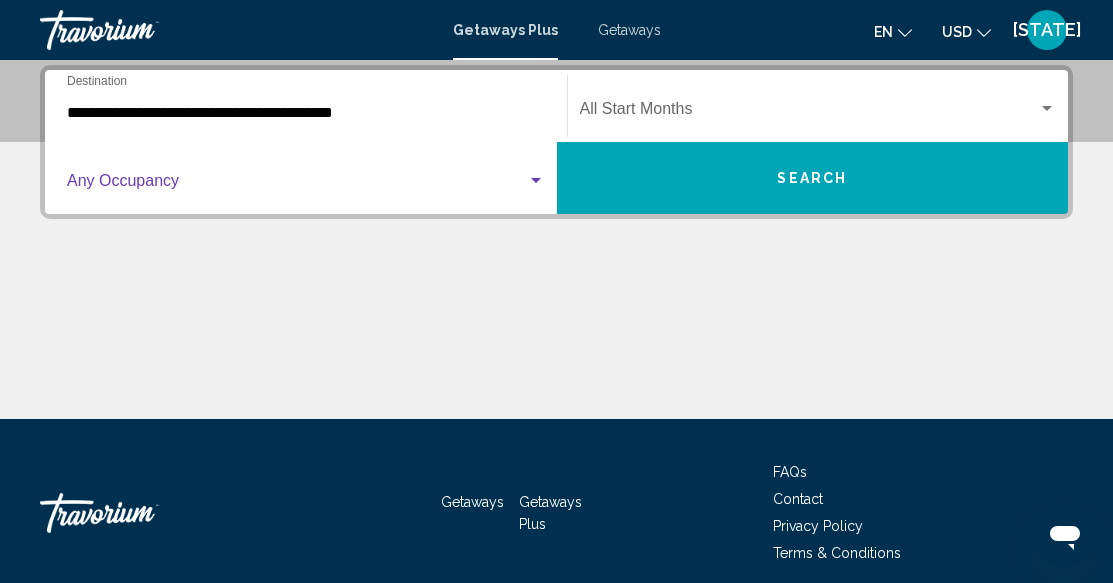 click at bounding box center [297, 185] 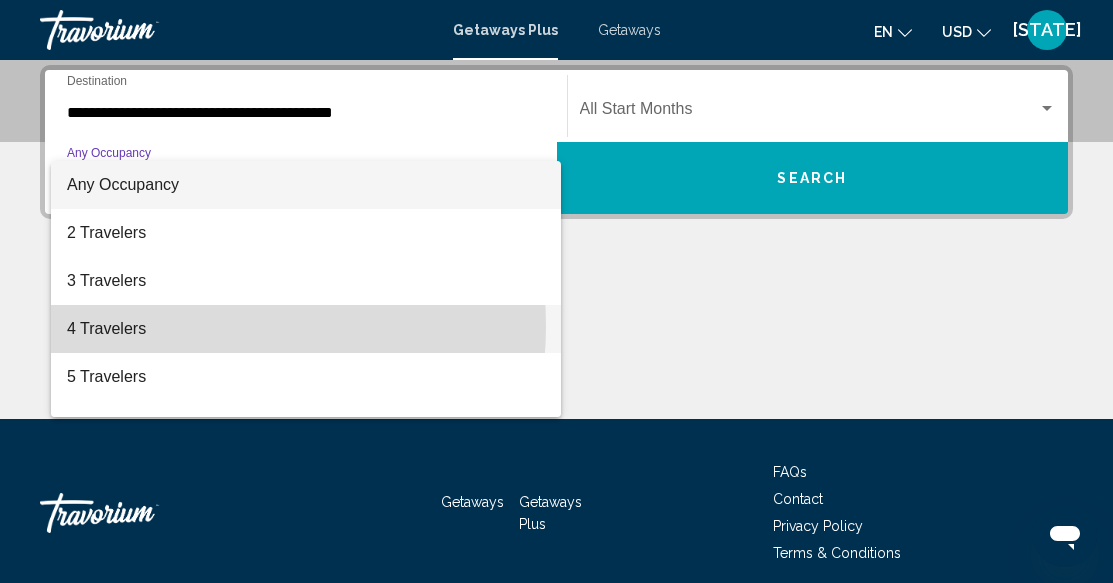 click on "4 Travelers" at bounding box center [306, 329] 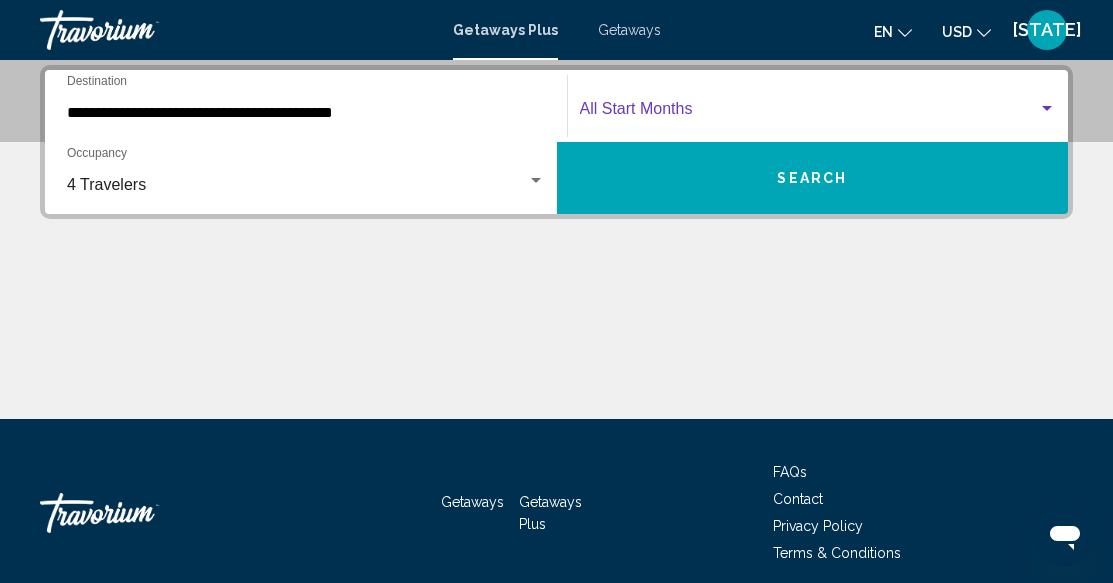 click at bounding box center (1047, 109) 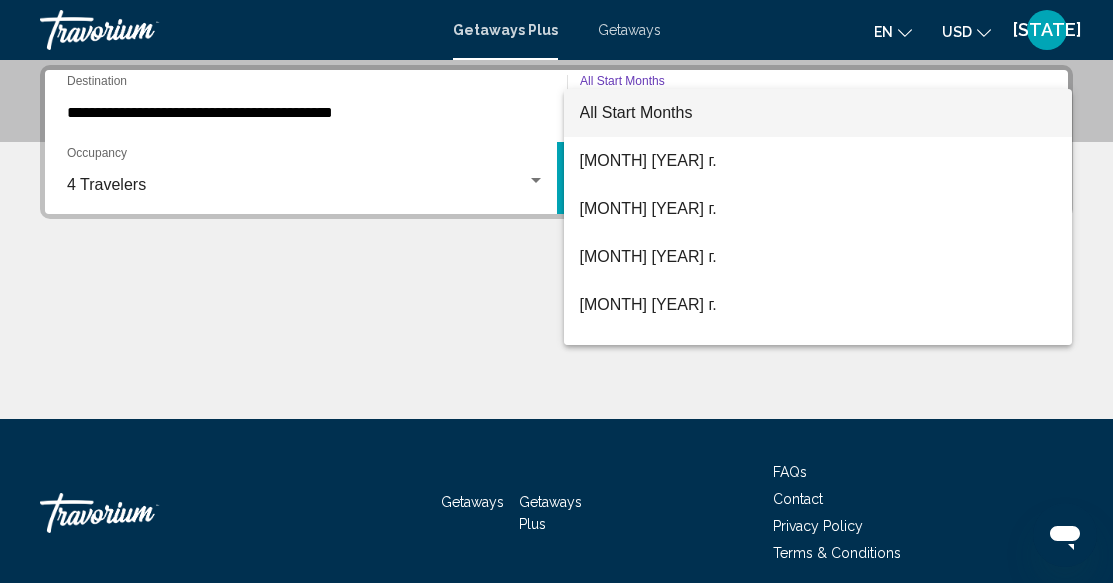 click at bounding box center (556, 291) 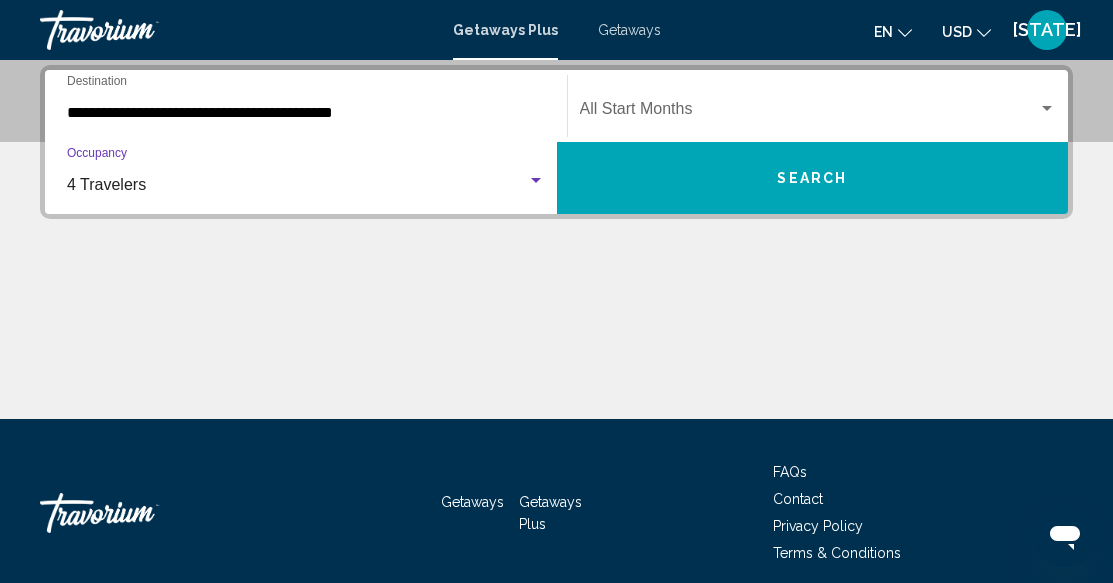 click at bounding box center (536, 180) 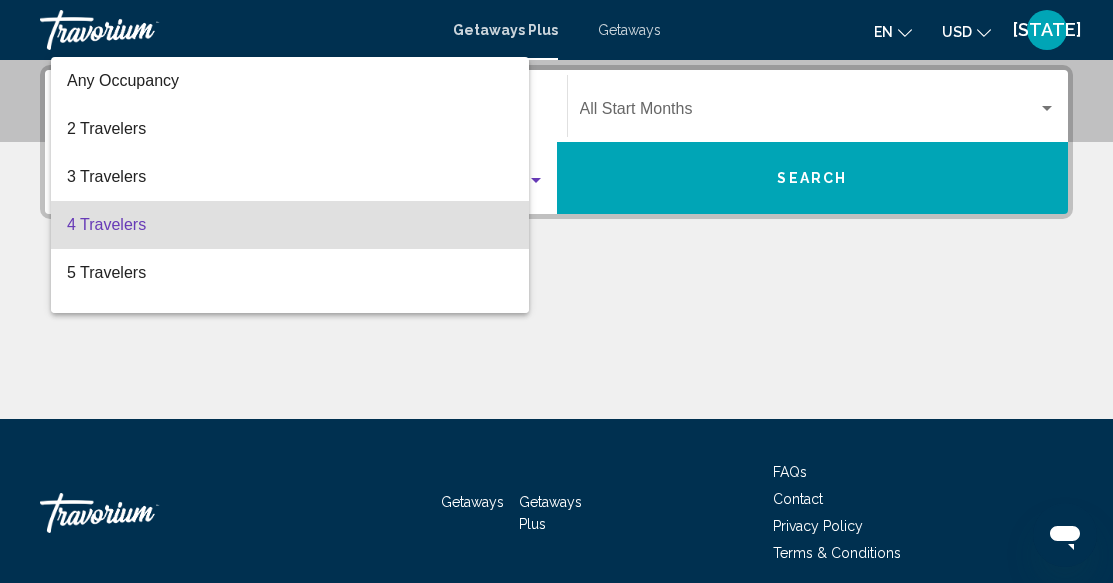 scroll, scrollTop: 40, scrollLeft: 0, axis: vertical 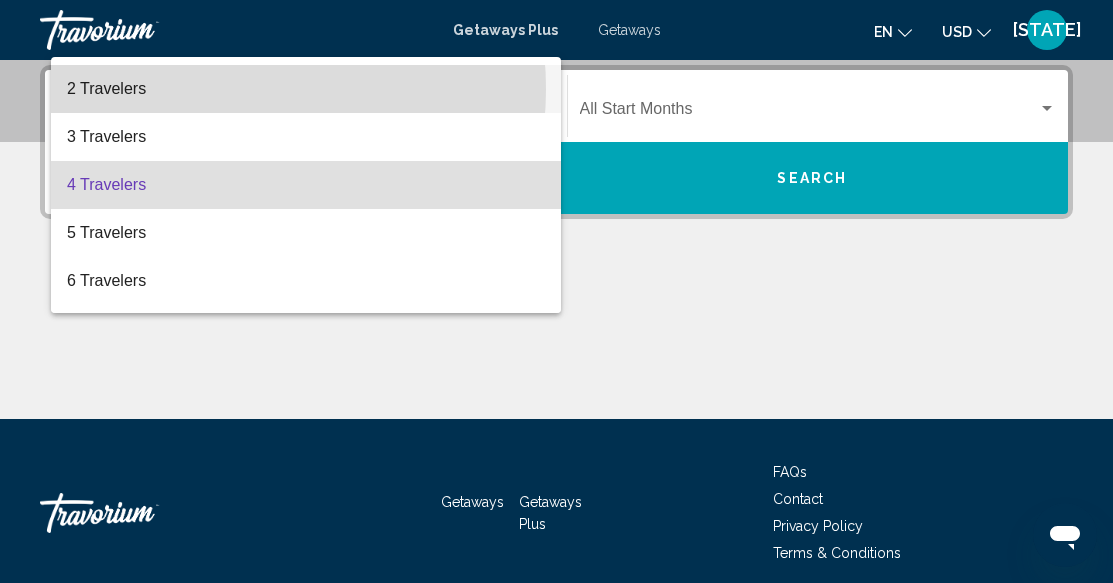 click on "2 Travelers" at bounding box center [306, 89] 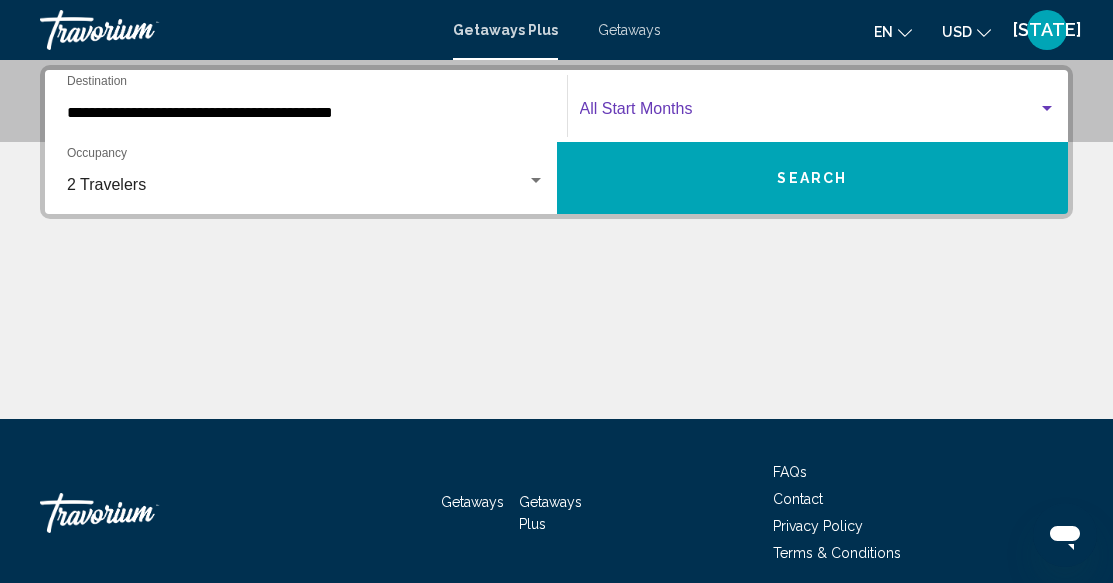 click at bounding box center [1047, 109] 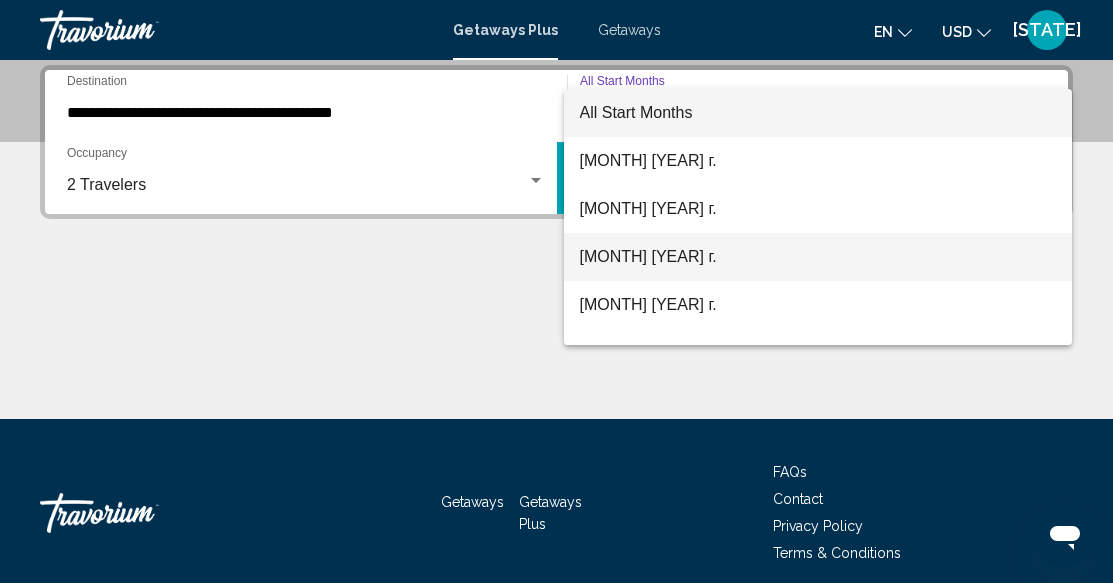 scroll, scrollTop: 200, scrollLeft: 0, axis: vertical 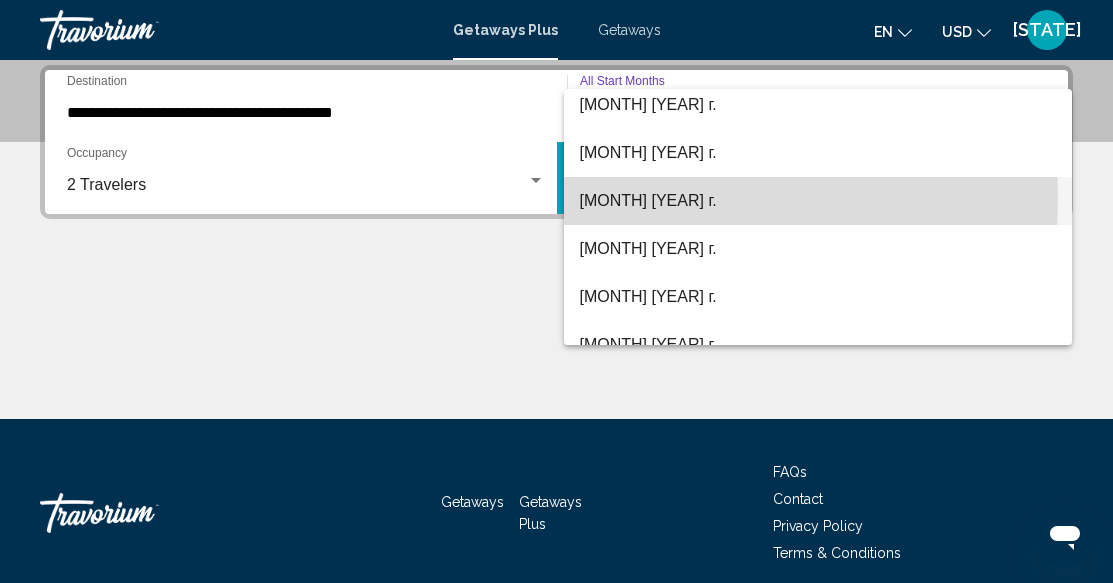 click on "декабрь 2025 г." at bounding box center [818, 201] 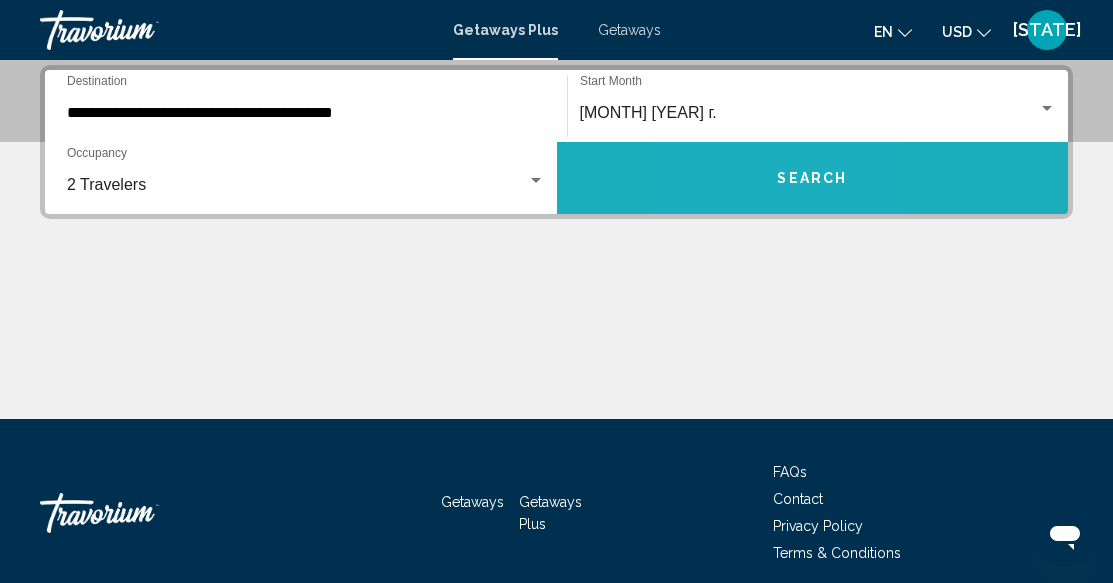 click on "Search" at bounding box center (813, 178) 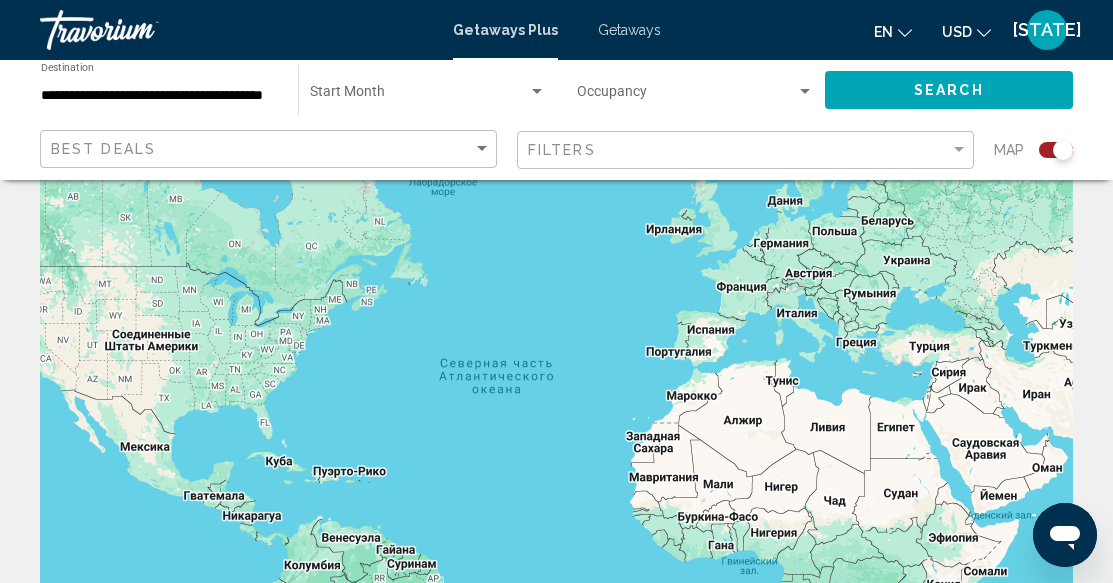 scroll, scrollTop: 0, scrollLeft: 0, axis: both 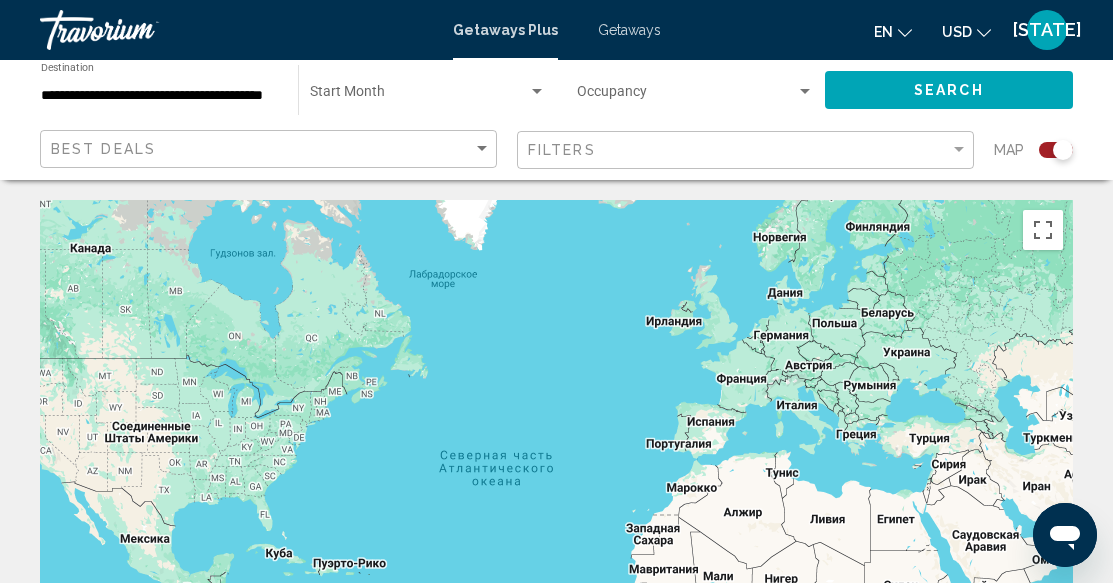 click on "Occupancy Any Occupancy" at bounding box center [695, 90] 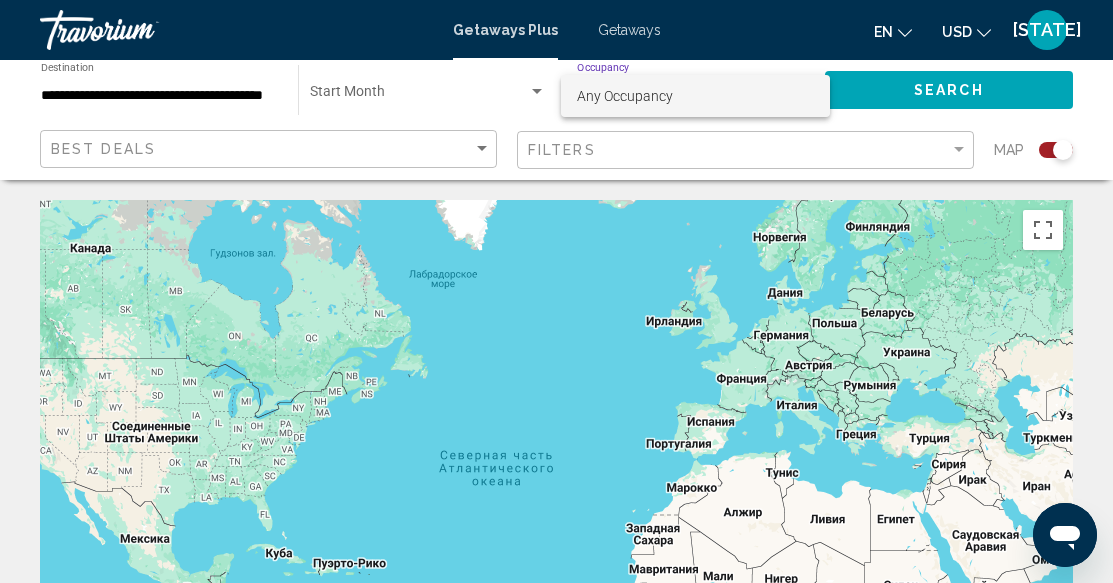 click at bounding box center (556, 291) 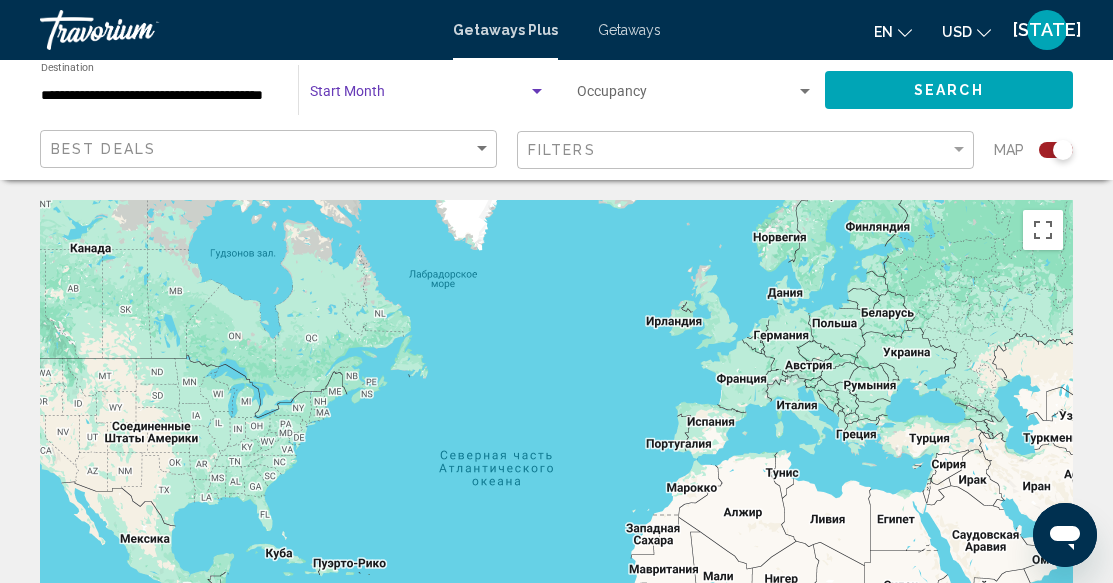 click at bounding box center (537, 92) 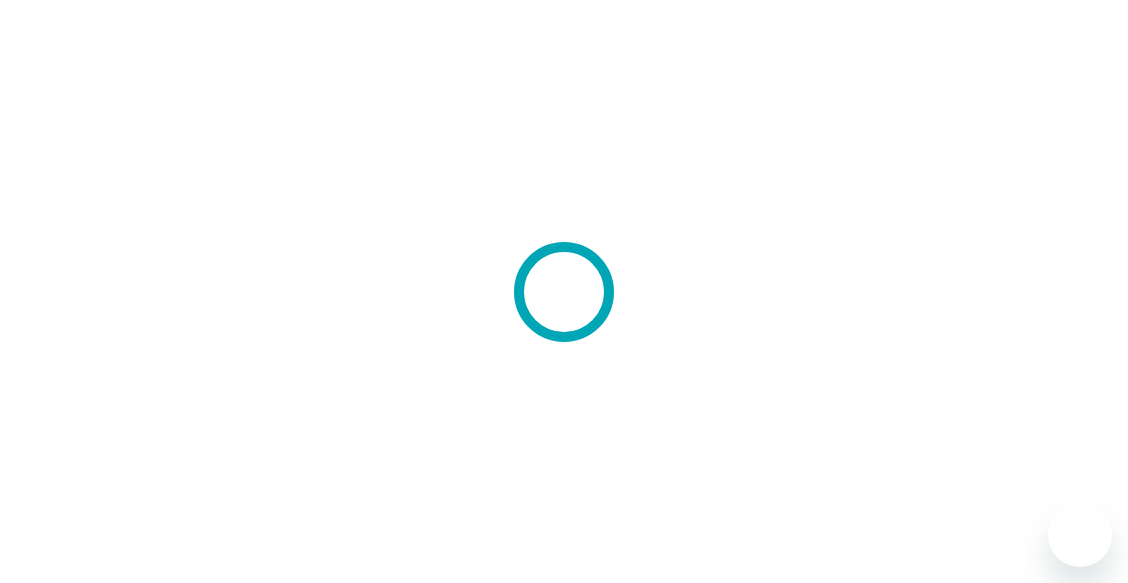 scroll, scrollTop: 0, scrollLeft: 0, axis: both 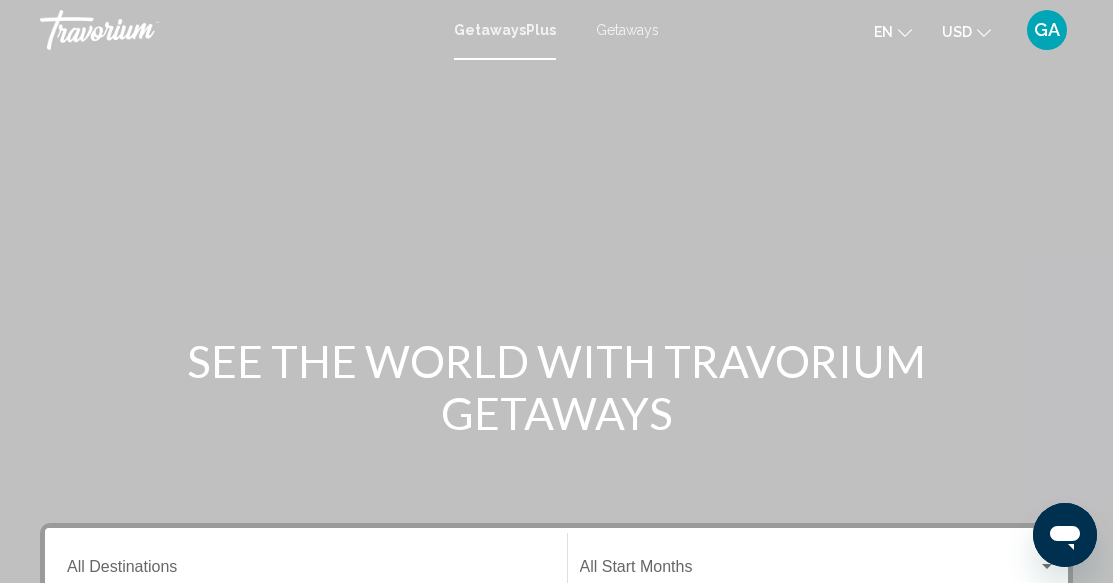 drag, startPoint x: 628, startPoint y: 25, endPoint x: 607, endPoint y: 53, distance: 35 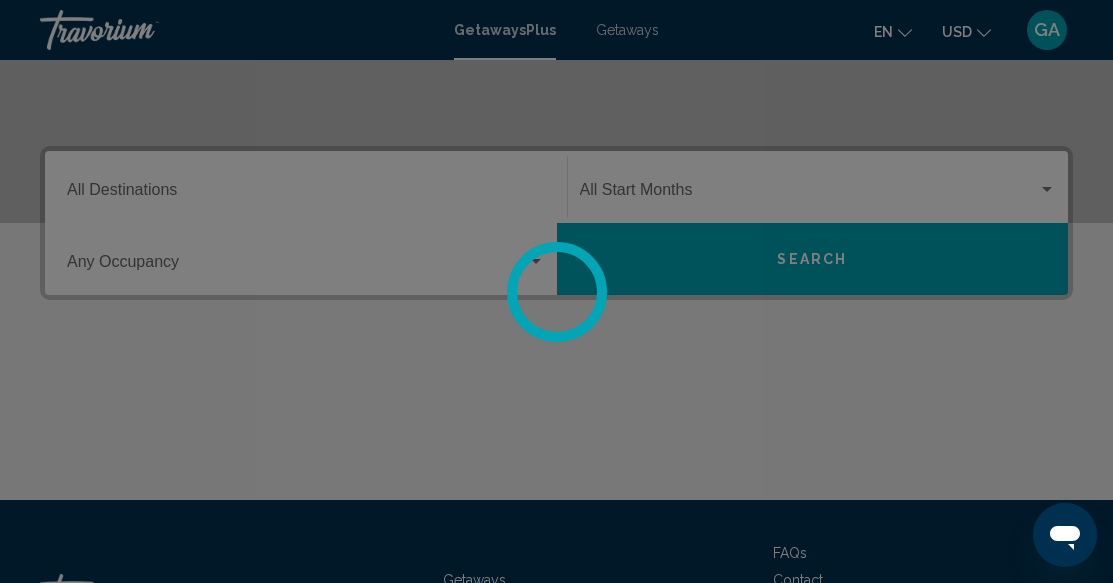 scroll, scrollTop: 400, scrollLeft: 0, axis: vertical 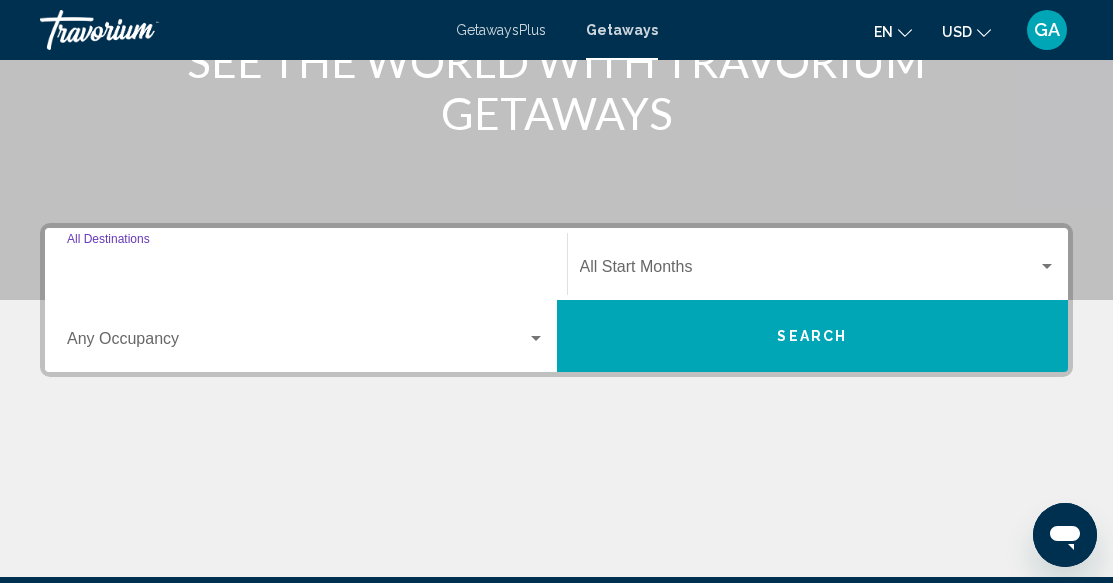 click on "Destination All Destinations" at bounding box center [306, 271] 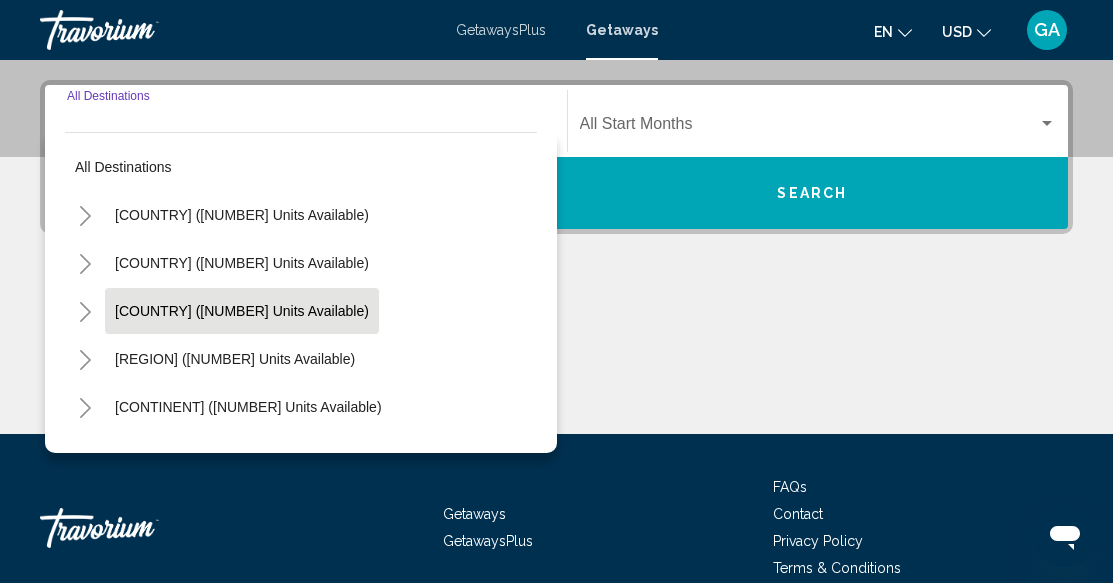 scroll, scrollTop: 458, scrollLeft: 0, axis: vertical 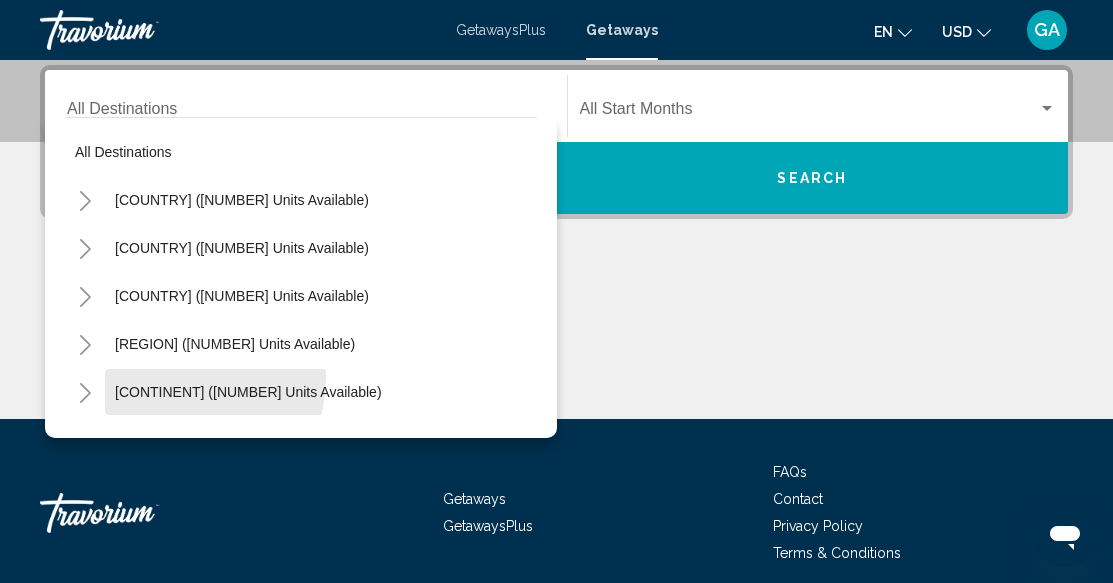 click on "[CONTINENT] ([NUMBER] units available)" at bounding box center [248, 392] 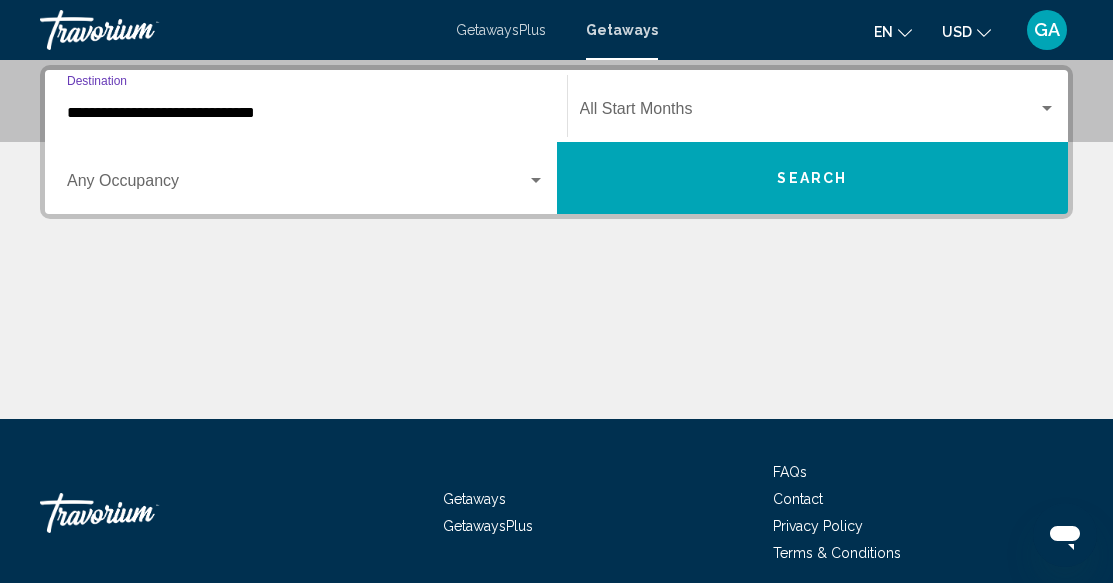 click on "**********" at bounding box center [306, 113] 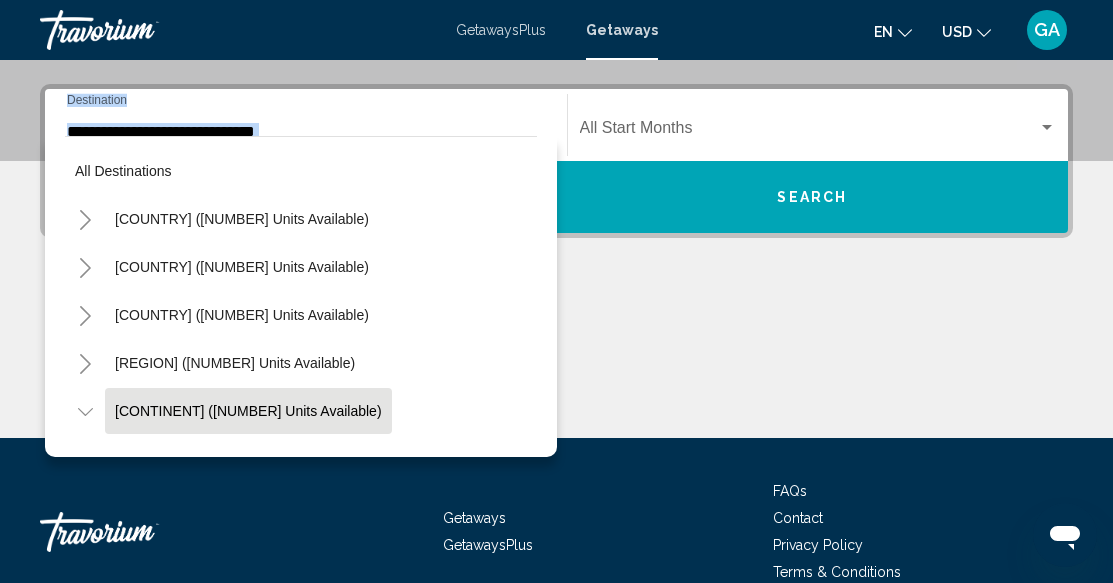 scroll, scrollTop: 119, scrollLeft: 0, axis: vertical 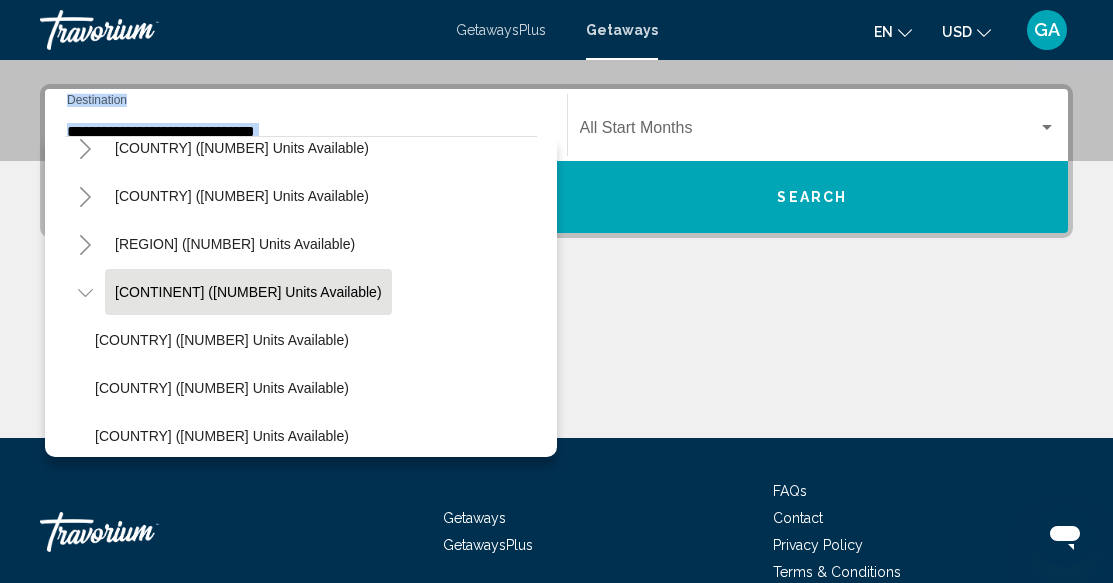 click on "**********" at bounding box center [306, 125] 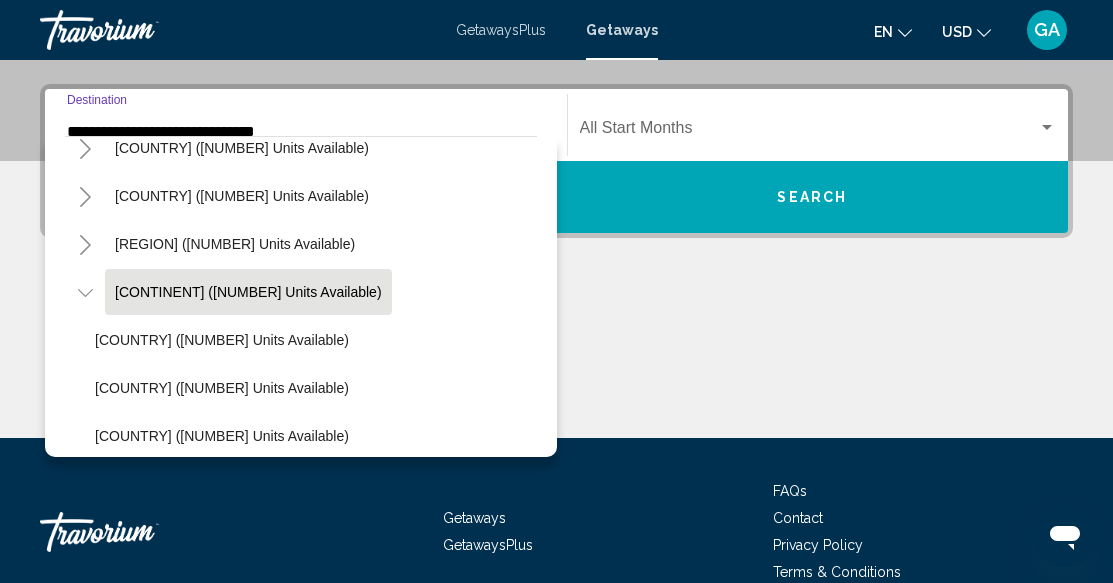 scroll, scrollTop: 458, scrollLeft: 0, axis: vertical 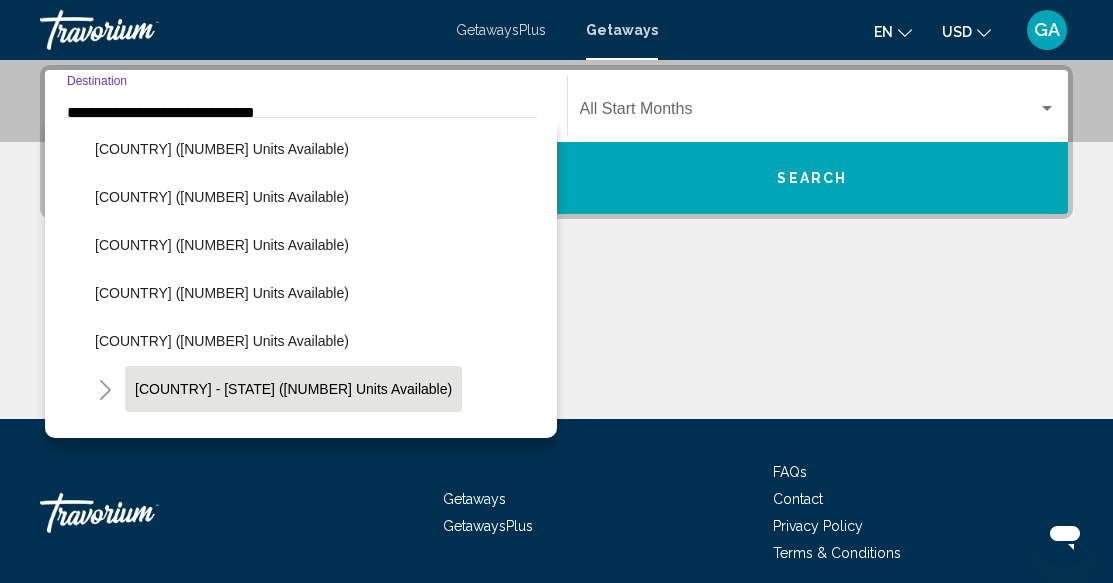 click on "[COUNTRY] - [STATE] ([NUMBER] units available)" at bounding box center [293, 389] 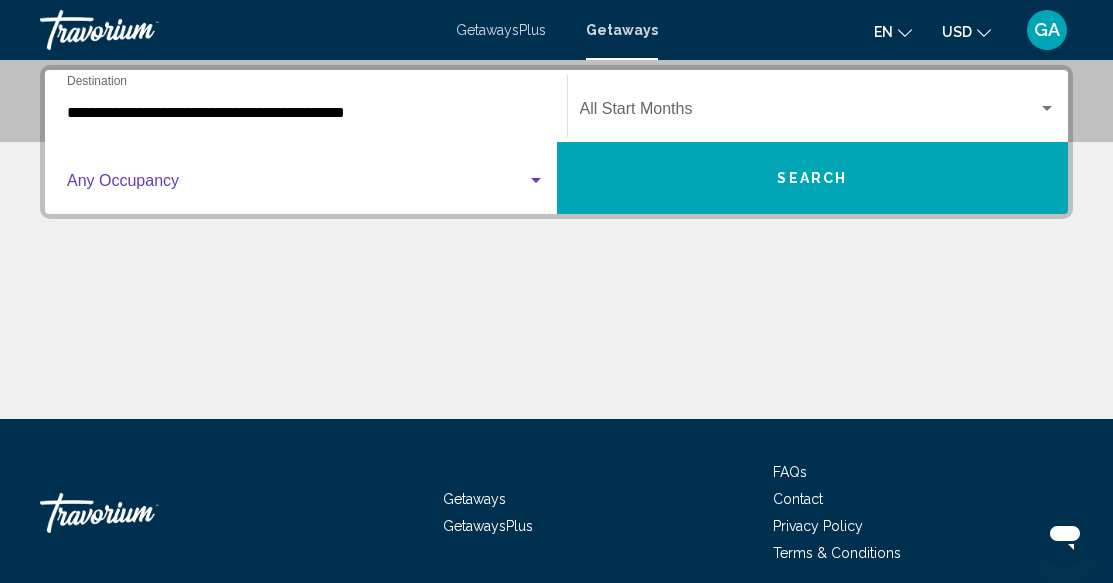 click at bounding box center (297, 185) 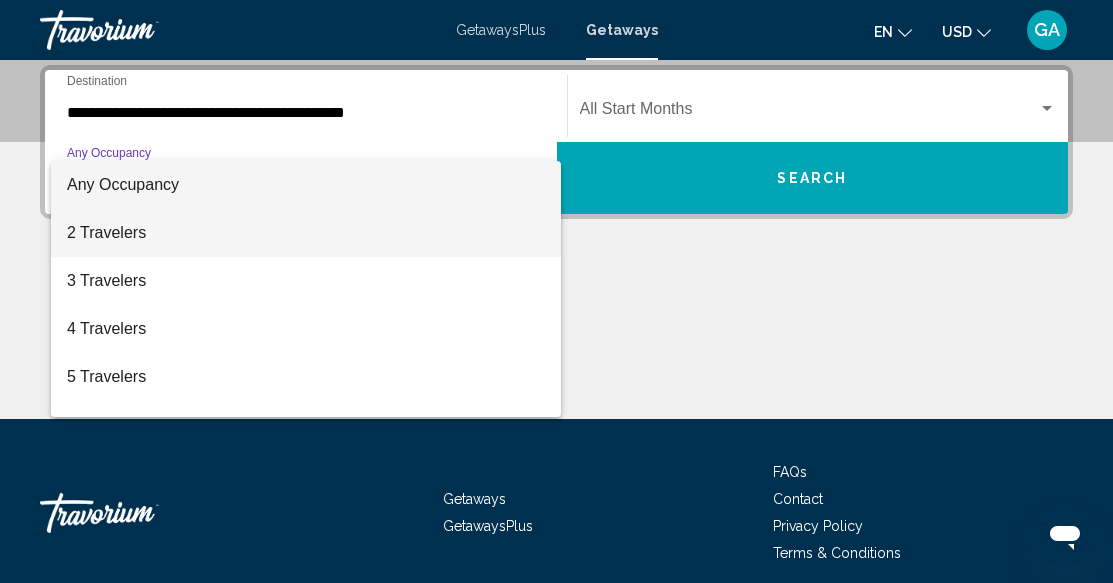 click on "2 Travelers" at bounding box center [306, 233] 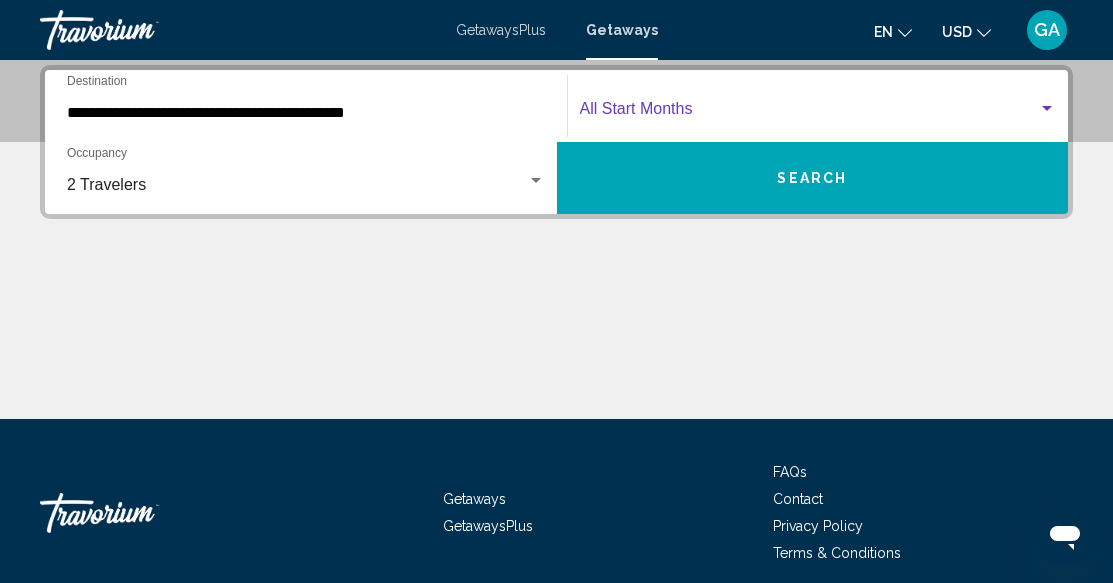 click at bounding box center [809, 113] 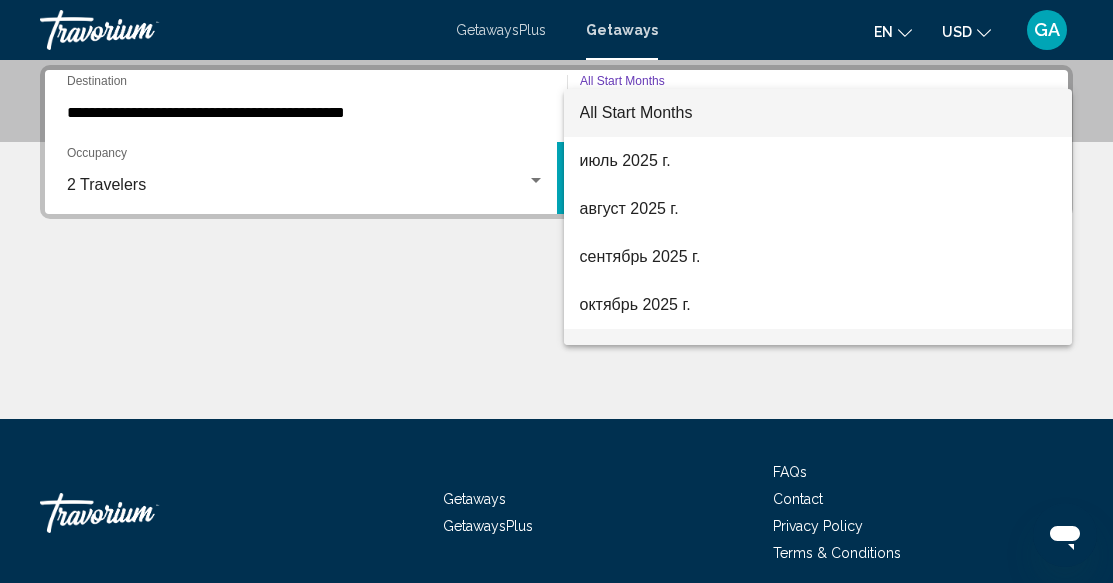 scroll, scrollTop: 300, scrollLeft: 0, axis: vertical 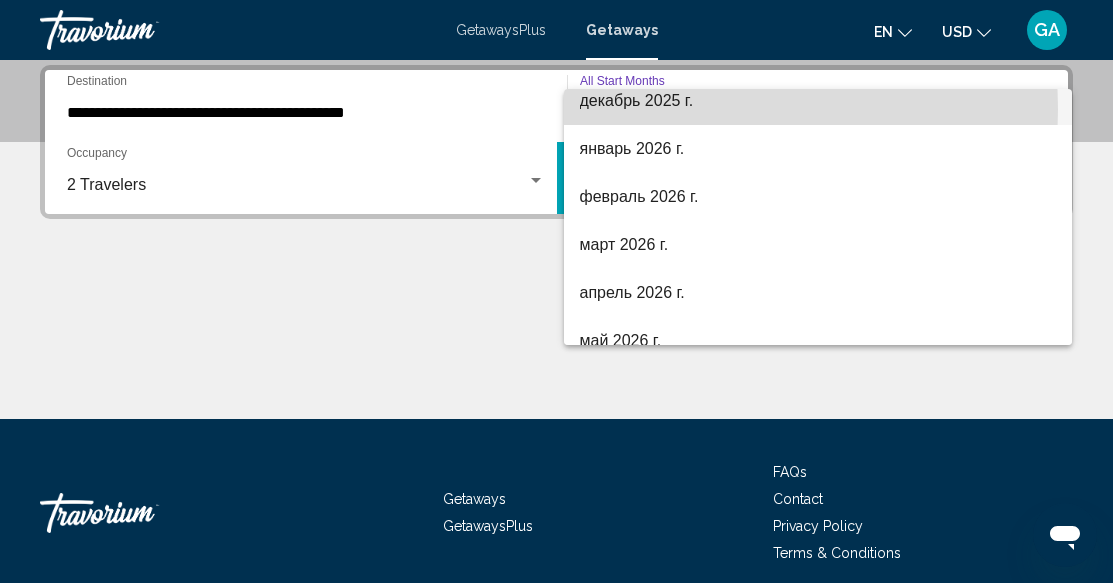 click on "декабрь 2025 г." at bounding box center (818, 101) 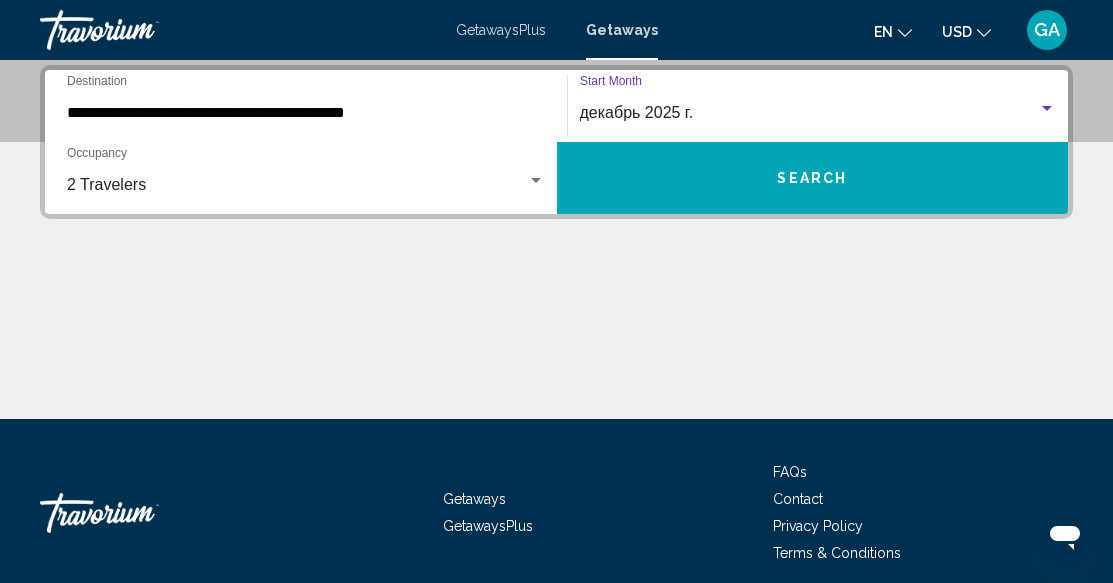 scroll, scrollTop: 288, scrollLeft: 0, axis: vertical 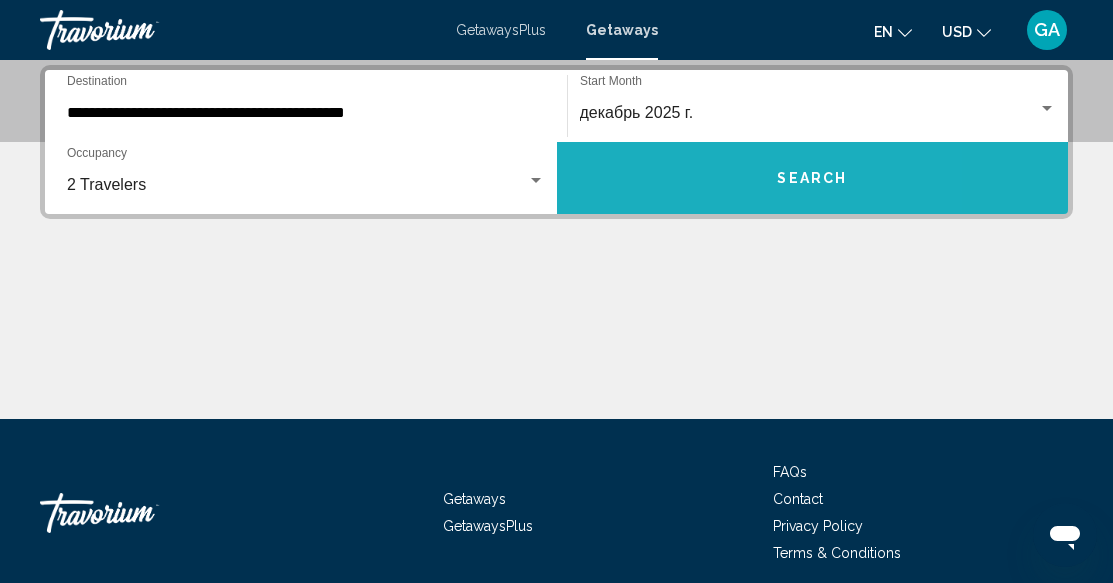 click on "Search" at bounding box center [813, 178] 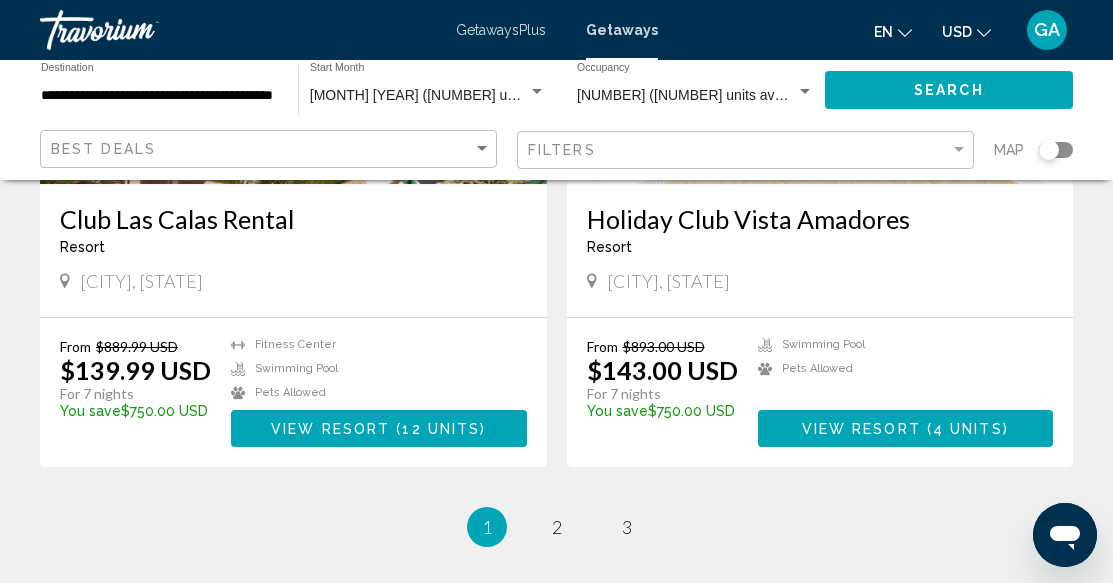 scroll, scrollTop: 3600, scrollLeft: 0, axis: vertical 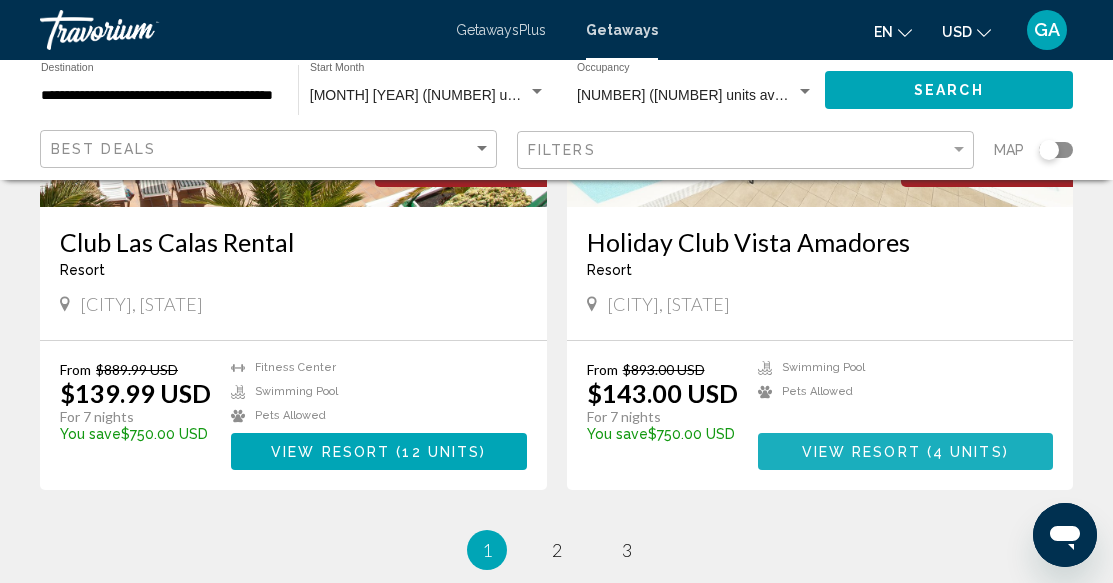 click on "View Resort" at bounding box center (861, 452) 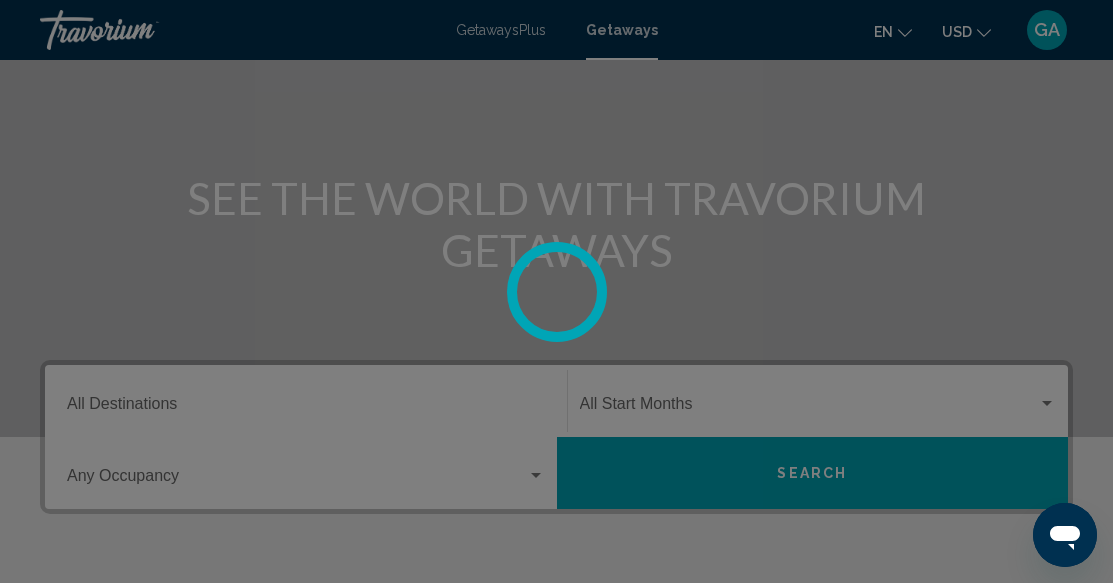 scroll, scrollTop: 300, scrollLeft: 0, axis: vertical 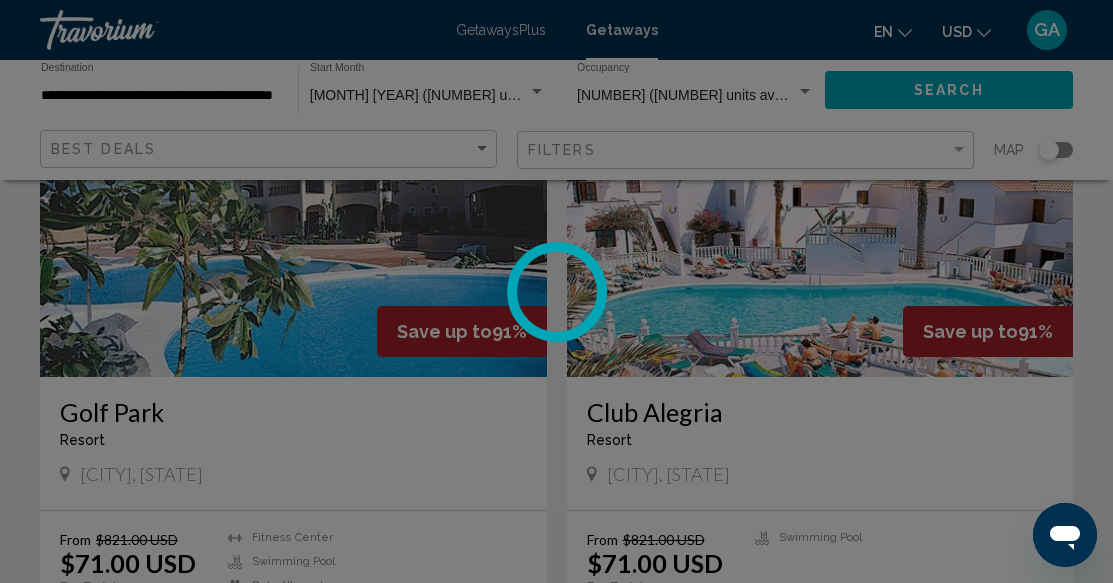 click at bounding box center (556, 291) 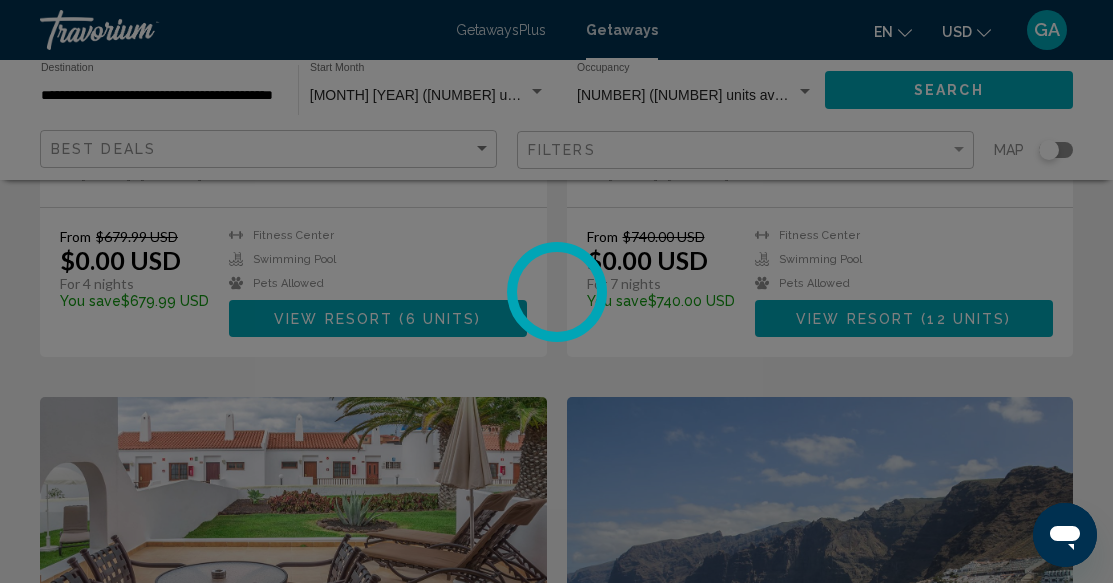 scroll, scrollTop: 700, scrollLeft: 0, axis: vertical 